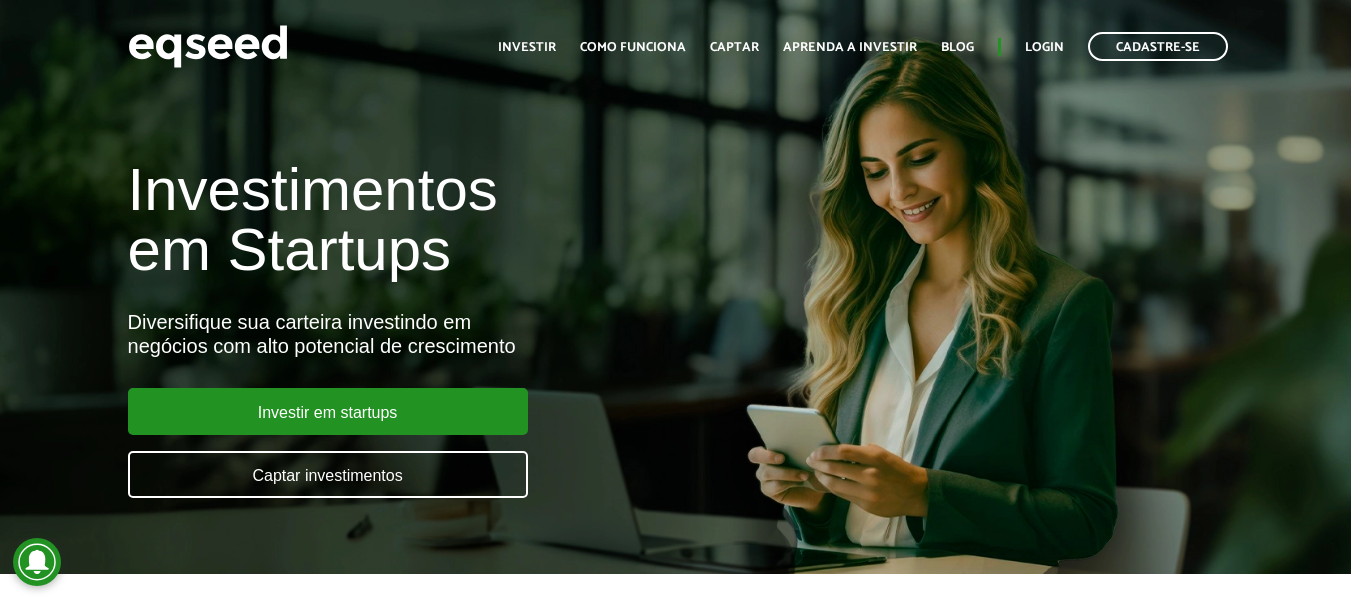 scroll, scrollTop: 0, scrollLeft: 0, axis: both 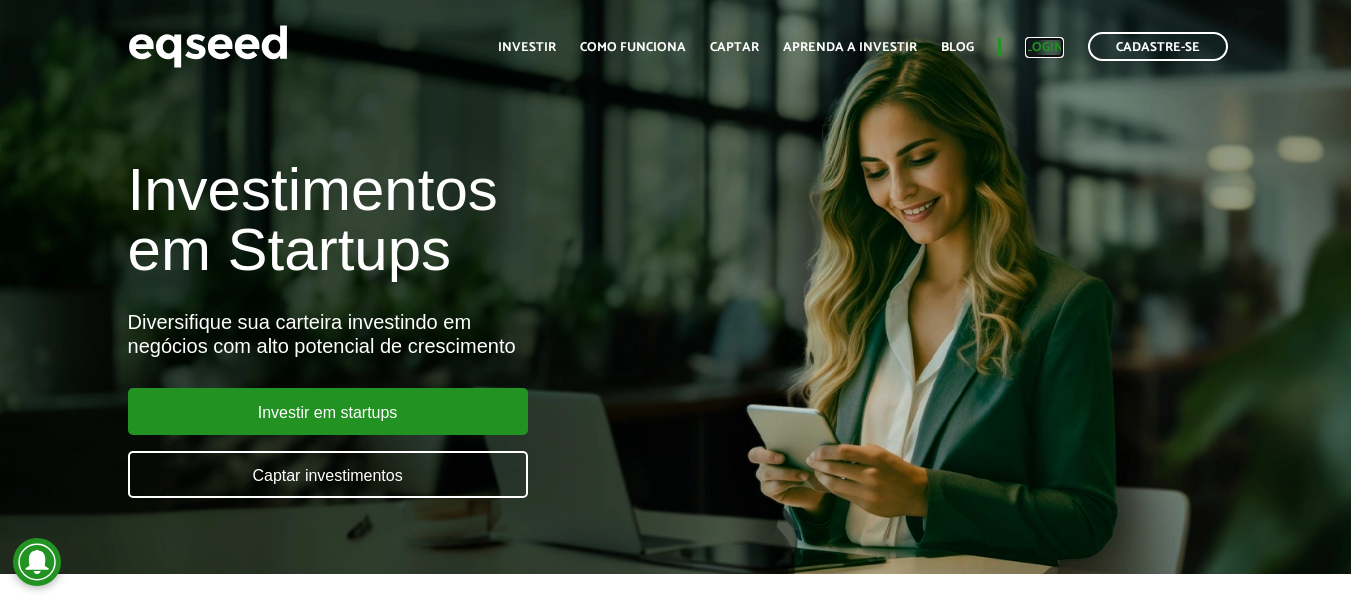 click on "Login" at bounding box center [1044, 47] 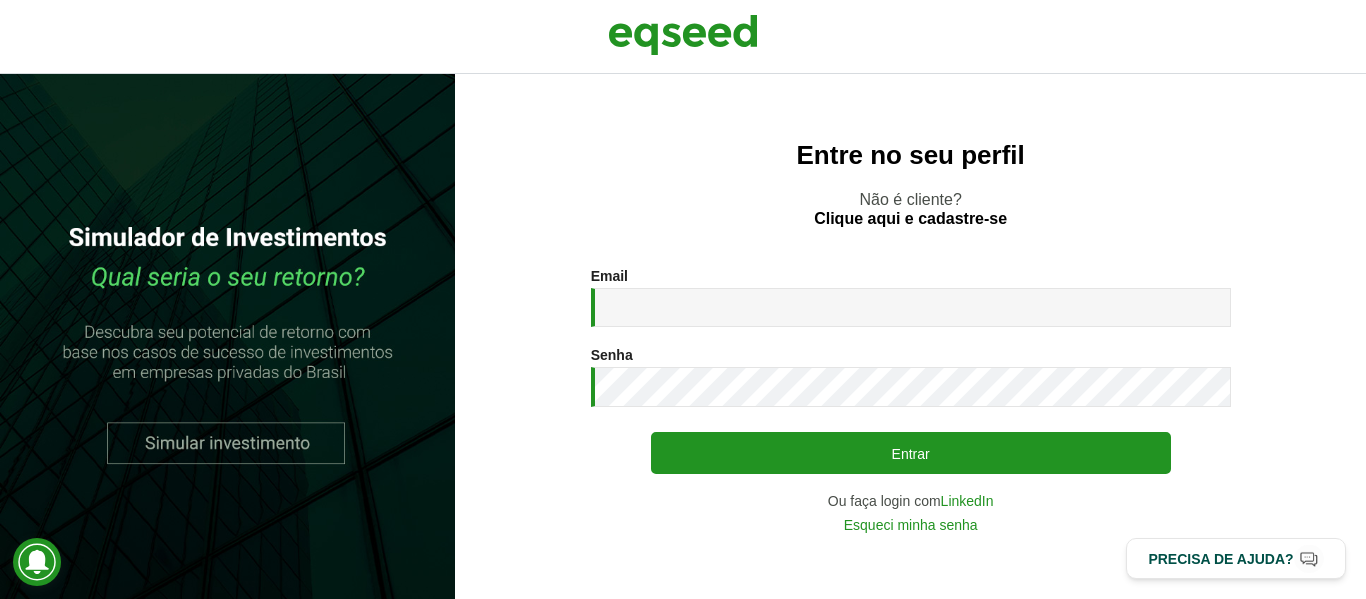 scroll, scrollTop: 0, scrollLeft: 0, axis: both 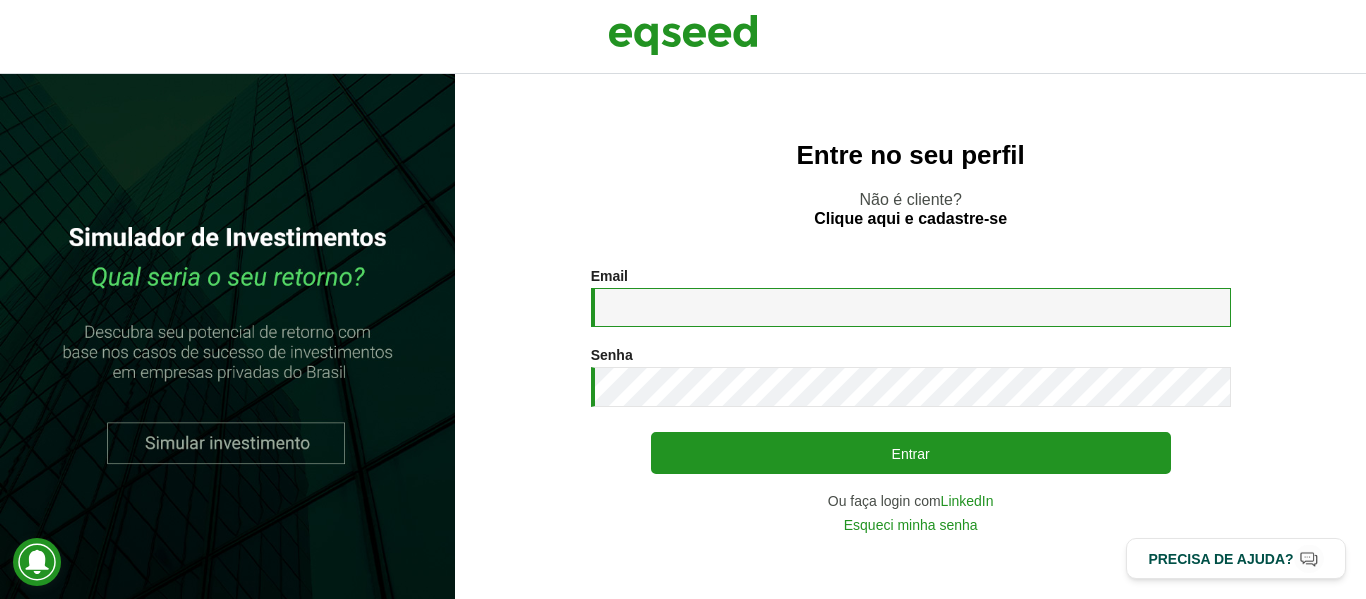 click on "Email  *" at bounding box center (911, 307) 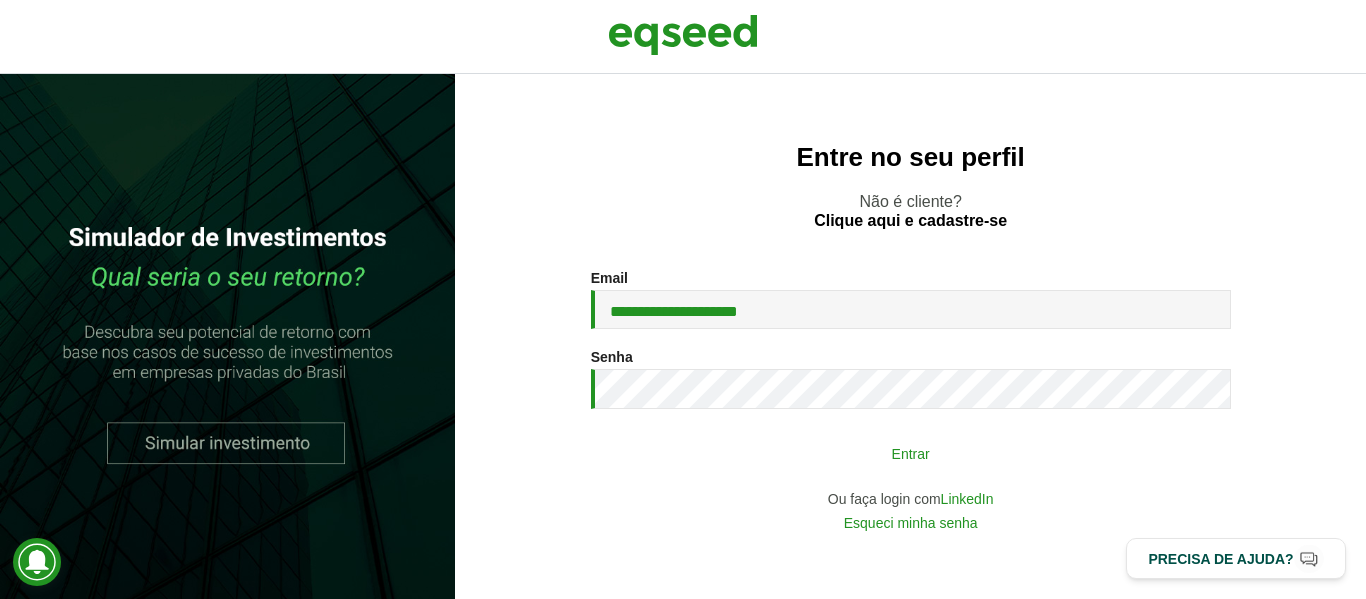 click on "Entrar" at bounding box center (911, 453) 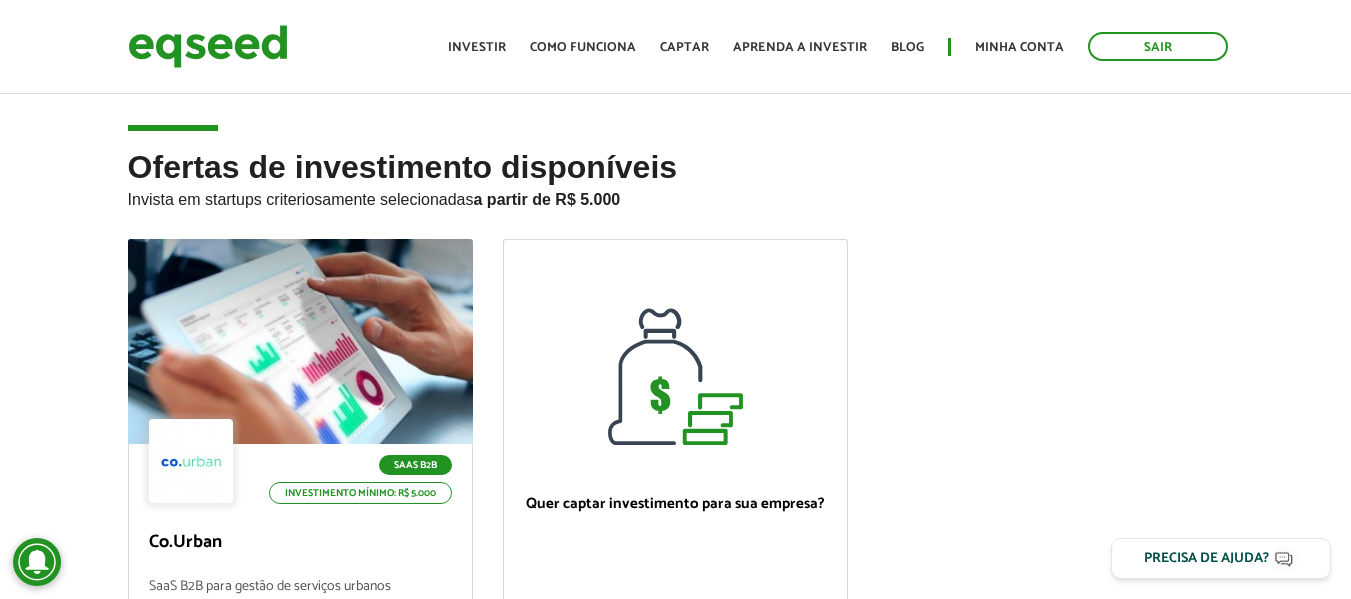 scroll, scrollTop: 0, scrollLeft: 0, axis: both 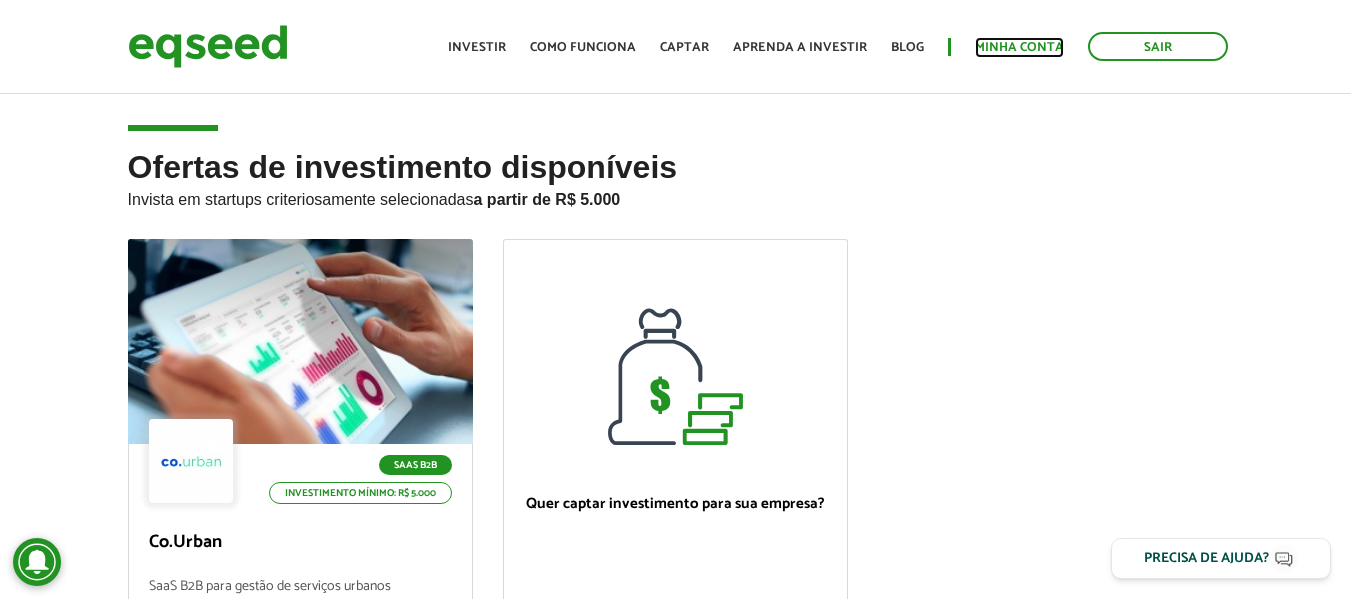 click on "Minha conta" at bounding box center [1019, 47] 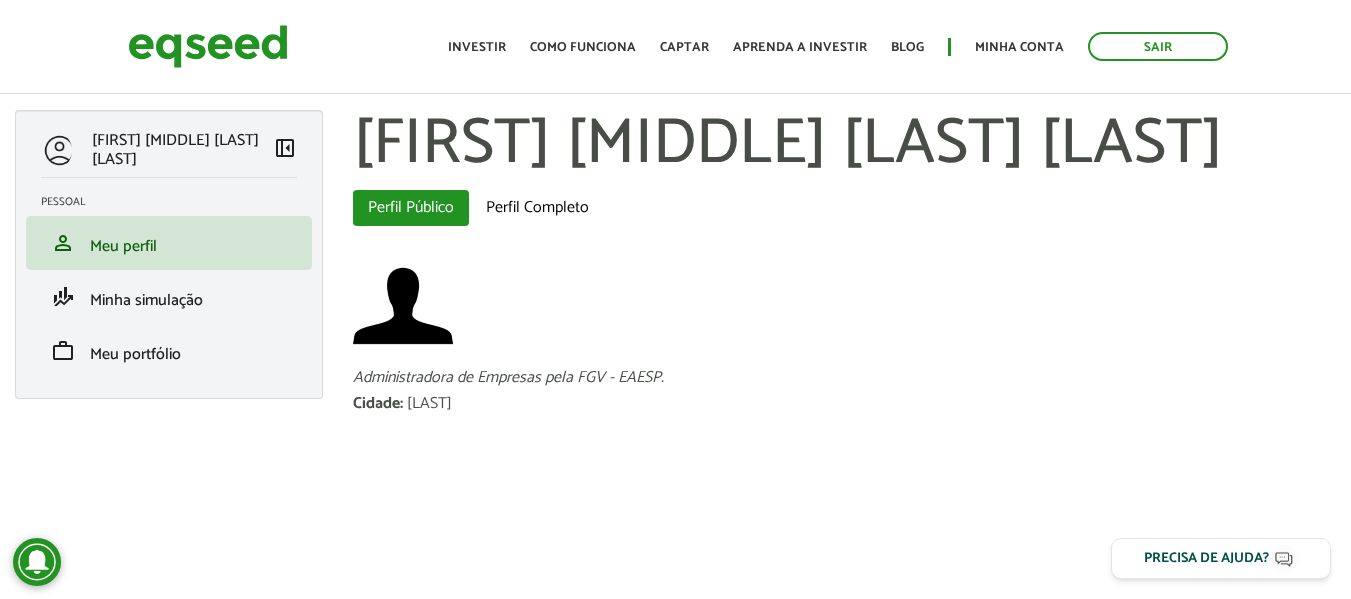 scroll, scrollTop: 0, scrollLeft: 0, axis: both 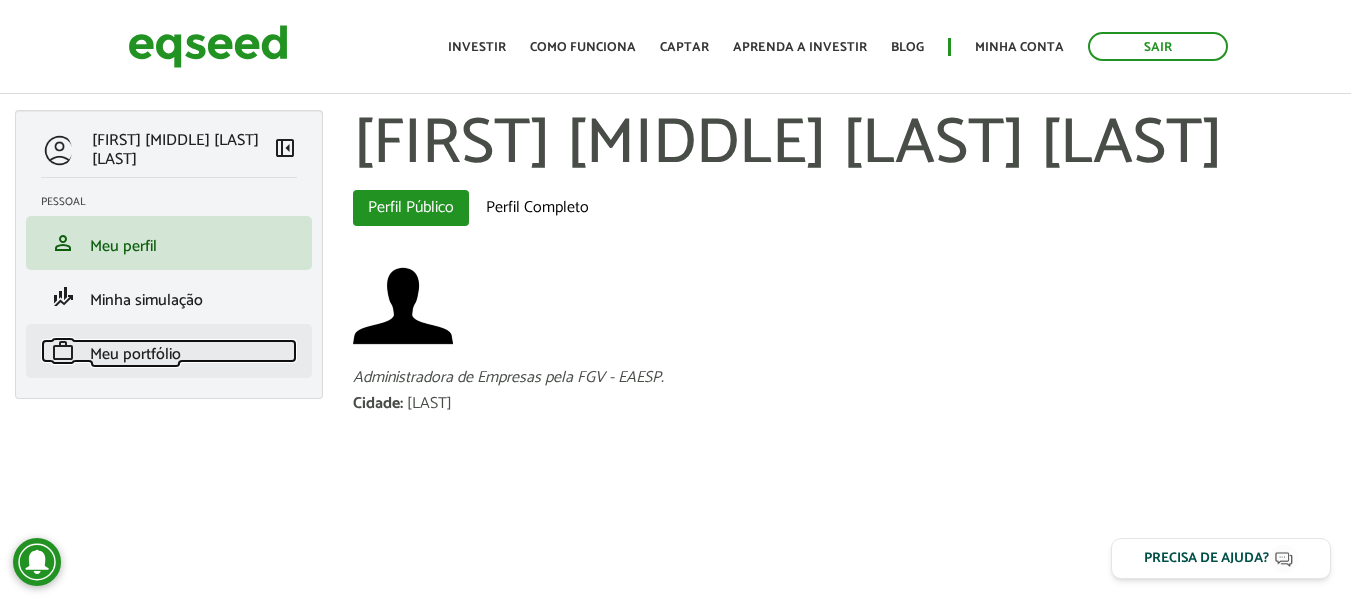 click on "Meu portfólio" at bounding box center [135, 354] 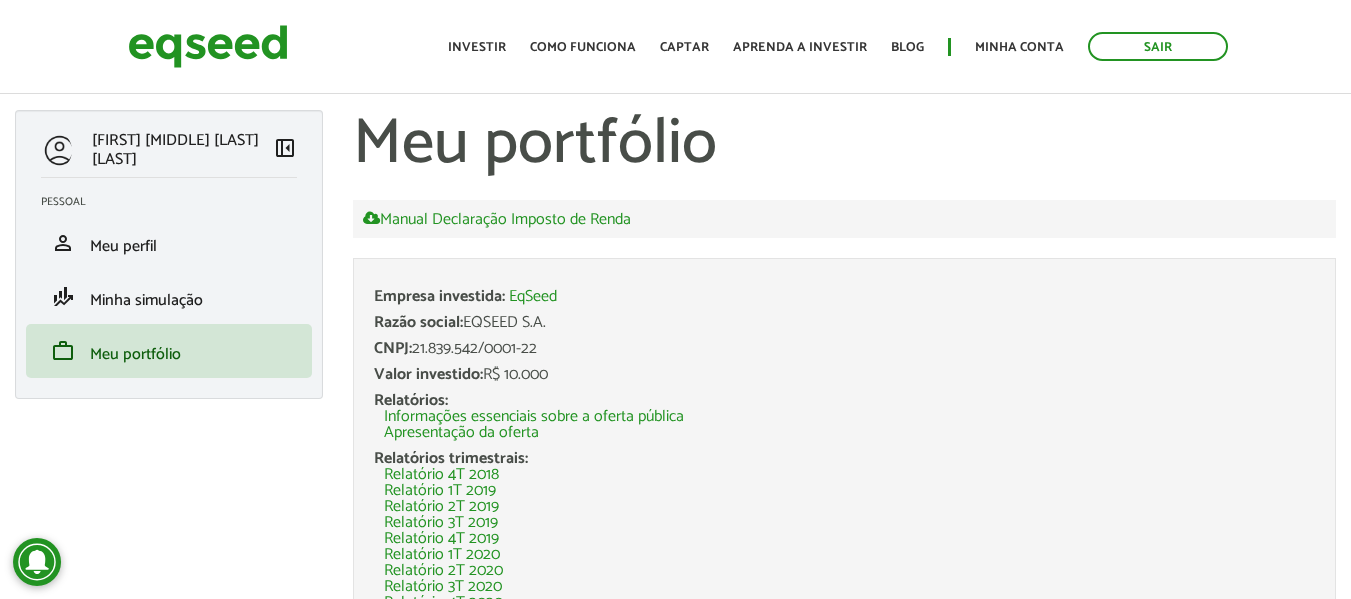 scroll, scrollTop: 0, scrollLeft: 0, axis: both 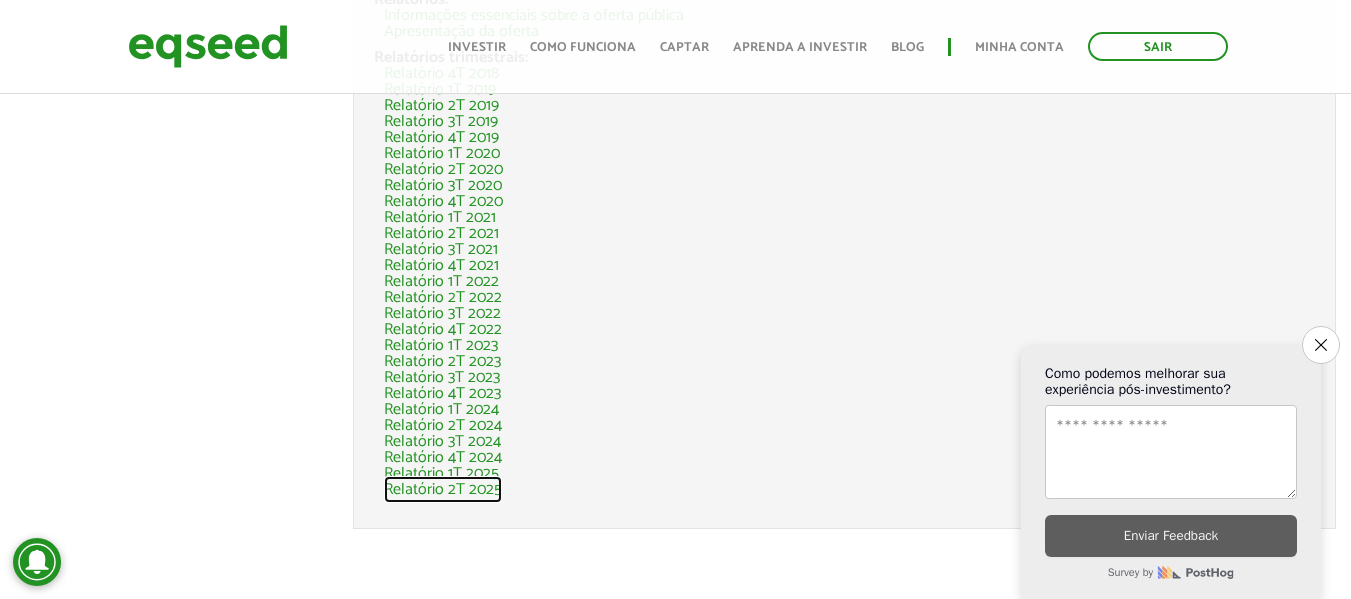 click on "Relatório 2T 2025" at bounding box center (443, 490) 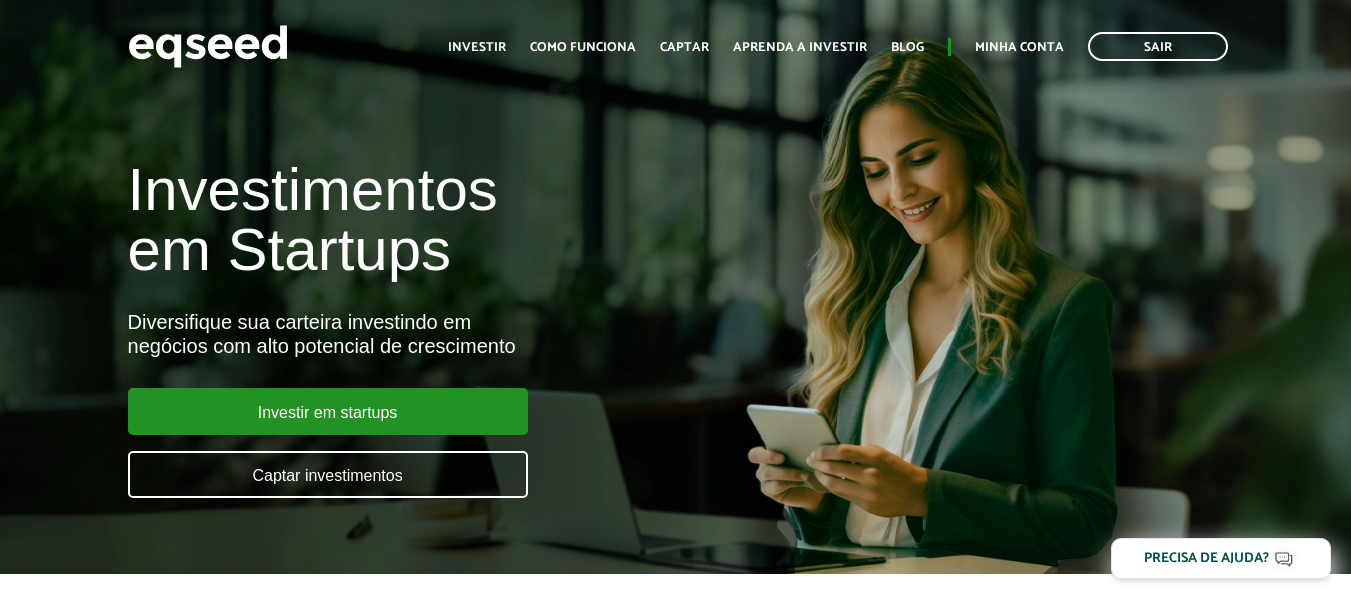 scroll, scrollTop: 0, scrollLeft: 0, axis: both 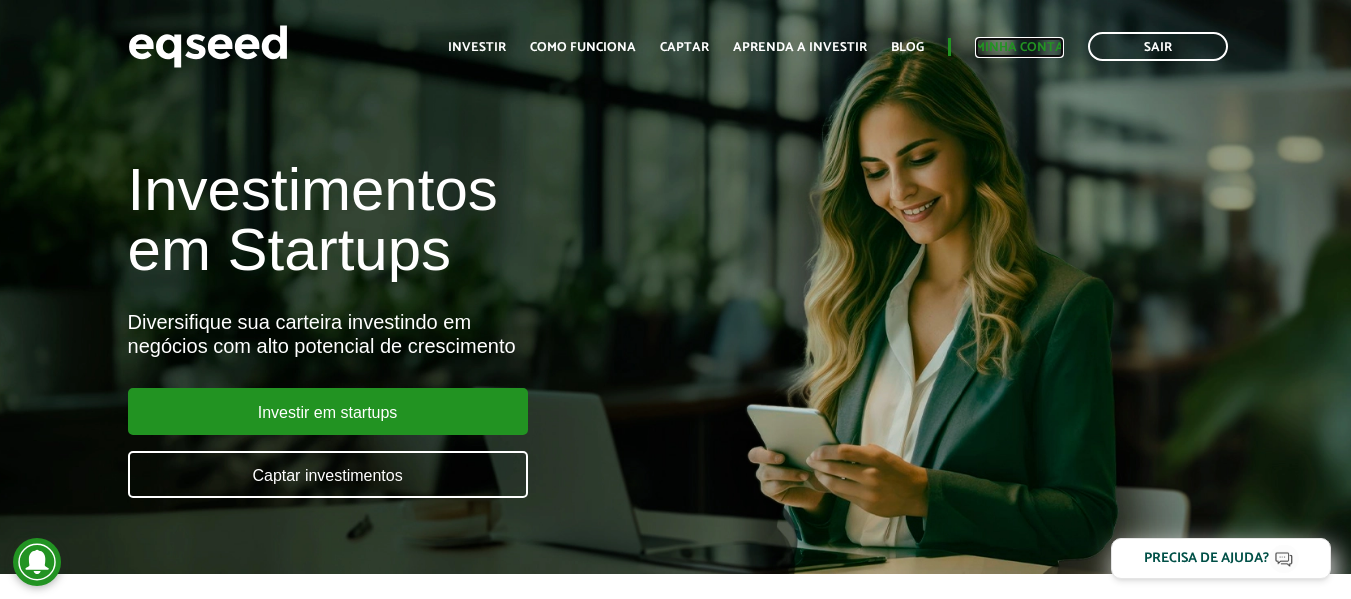 click on "Minha conta" at bounding box center [1019, 47] 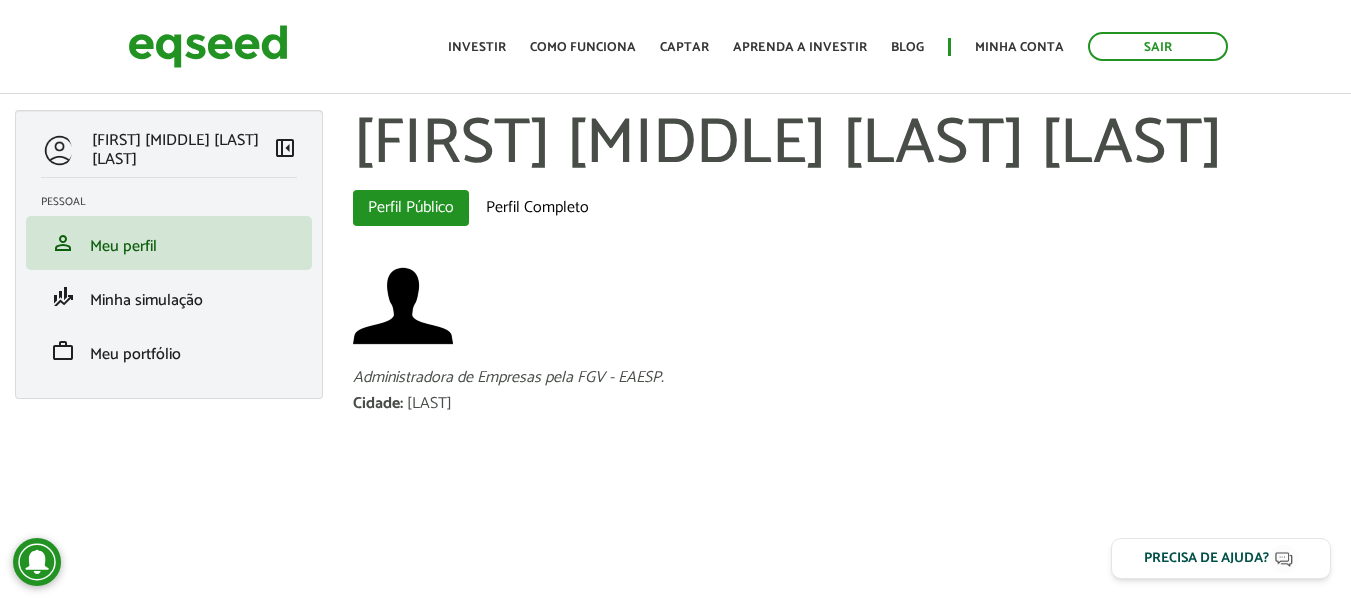 scroll, scrollTop: 0, scrollLeft: 0, axis: both 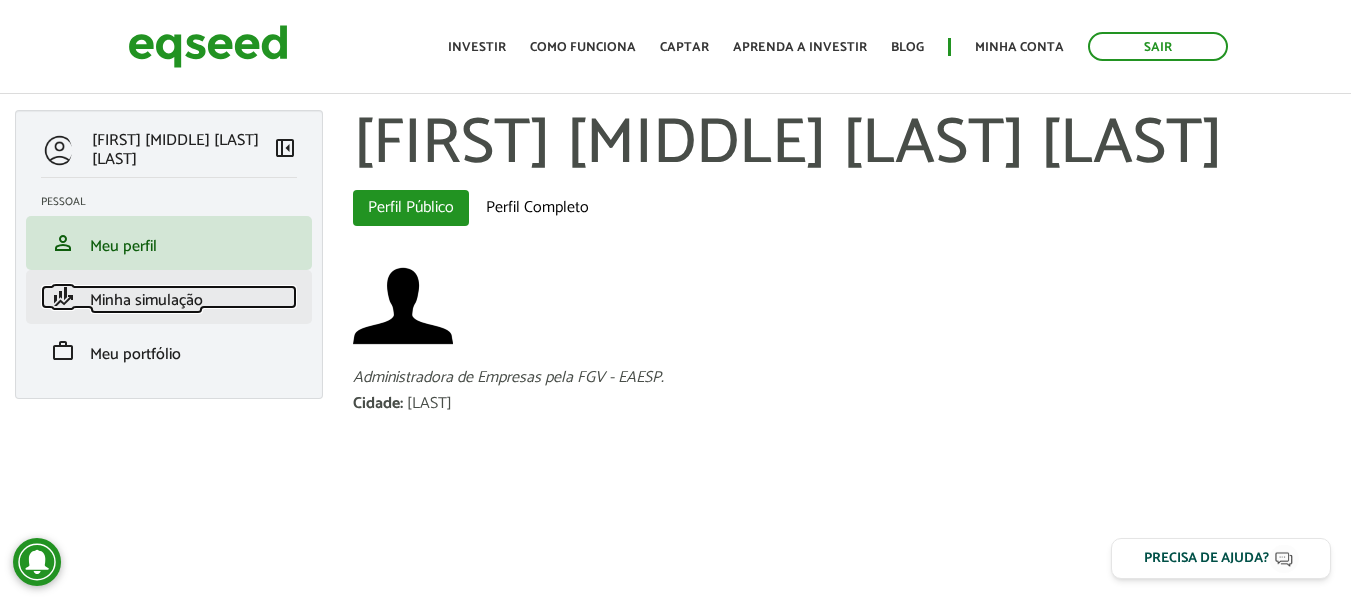 click on "Minha simulação" at bounding box center (146, 300) 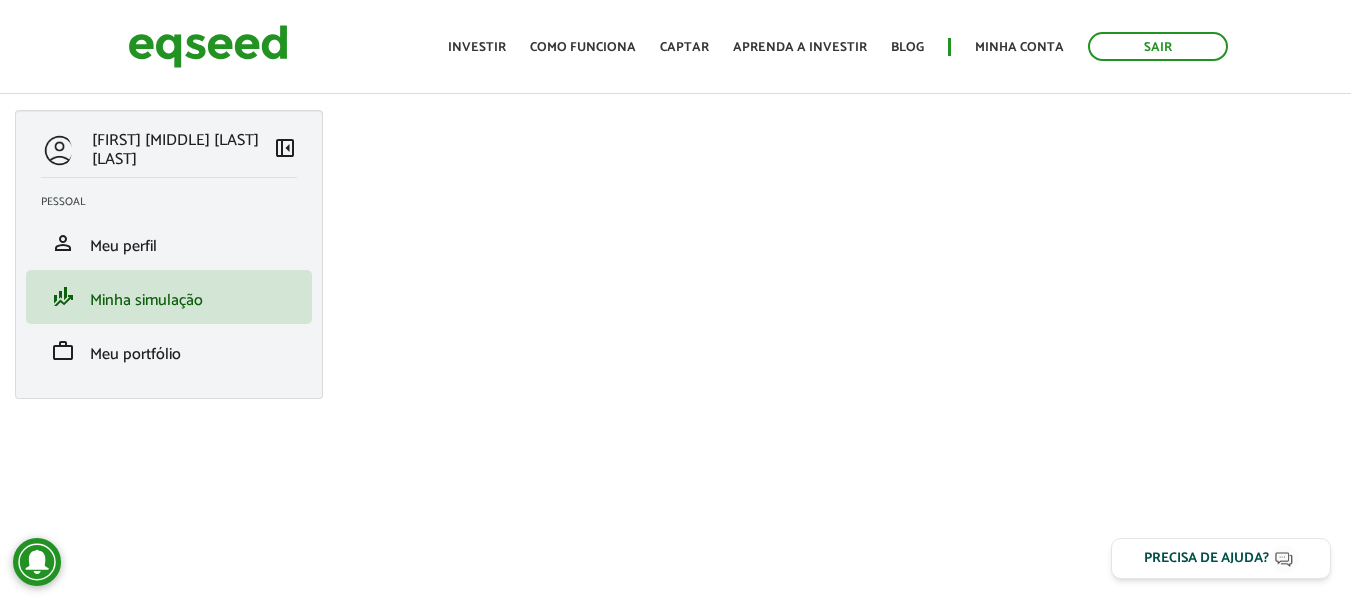scroll, scrollTop: 0, scrollLeft: 0, axis: both 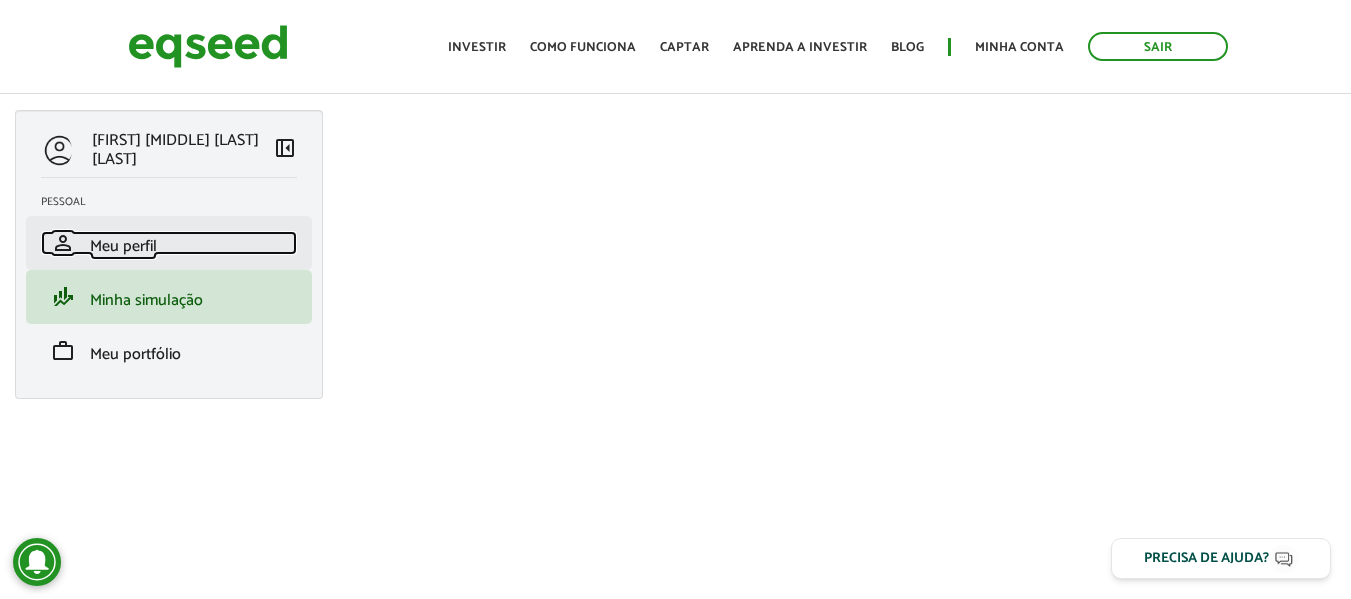 click on "Meu perfil" at bounding box center [123, 246] 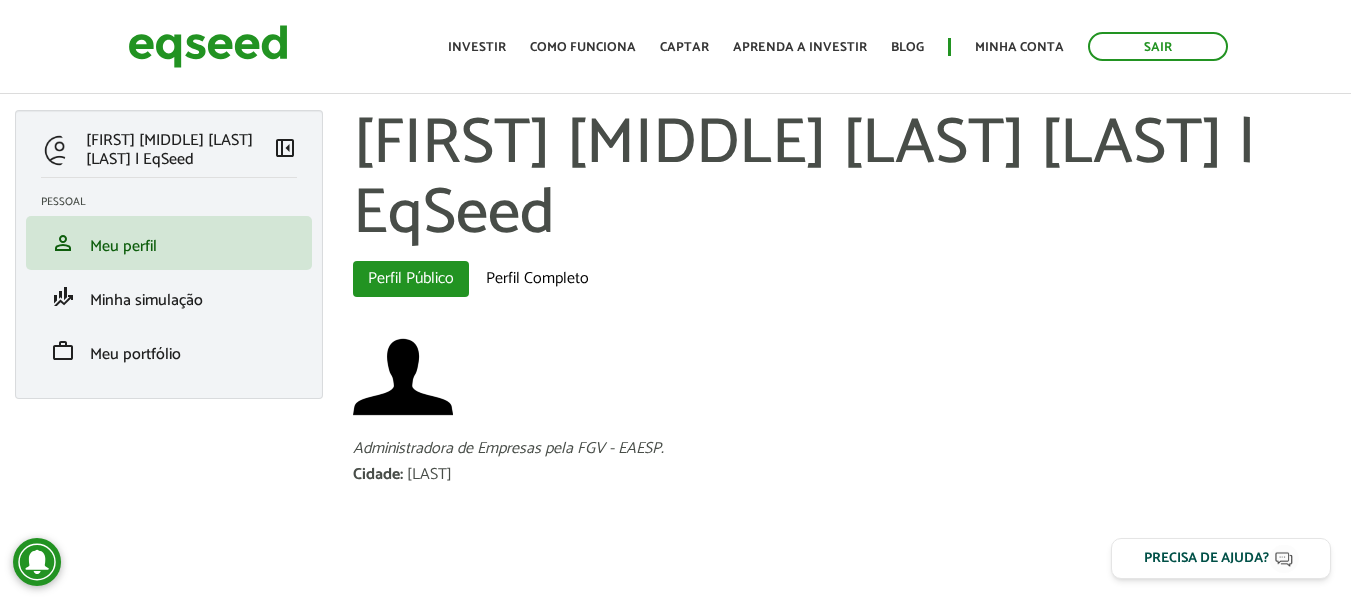 scroll, scrollTop: 0, scrollLeft: 0, axis: both 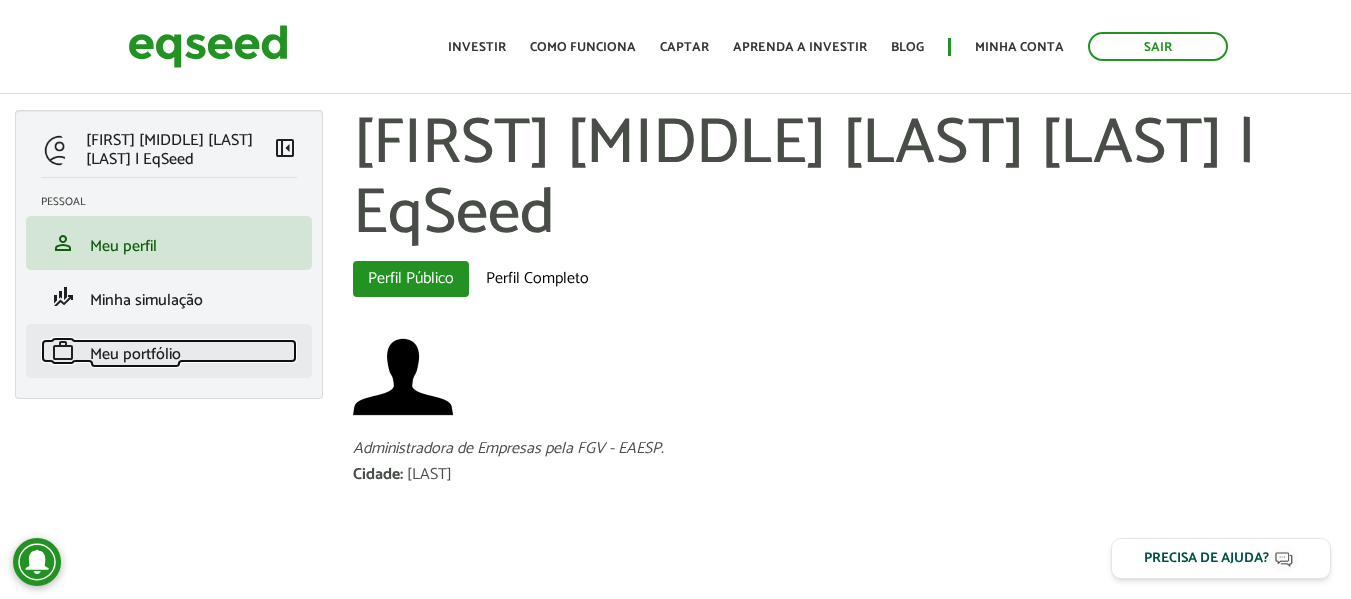 click on "Meu portfólio" at bounding box center (135, 354) 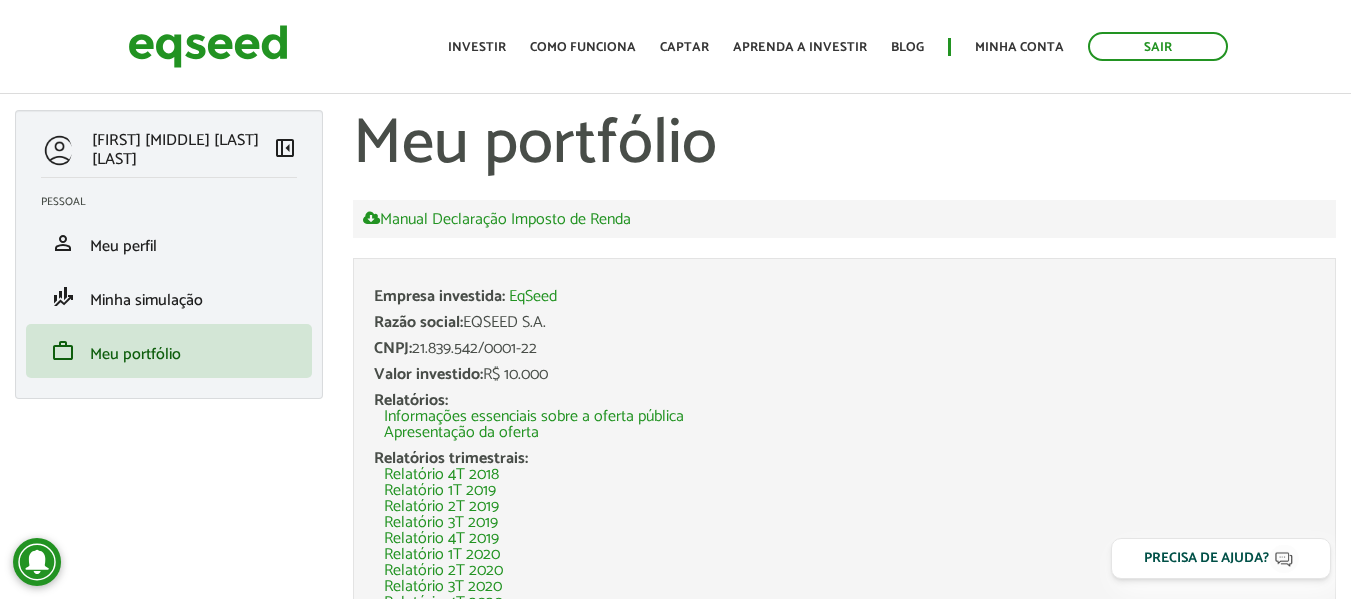 scroll, scrollTop: 0, scrollLeft: 0, axis: both 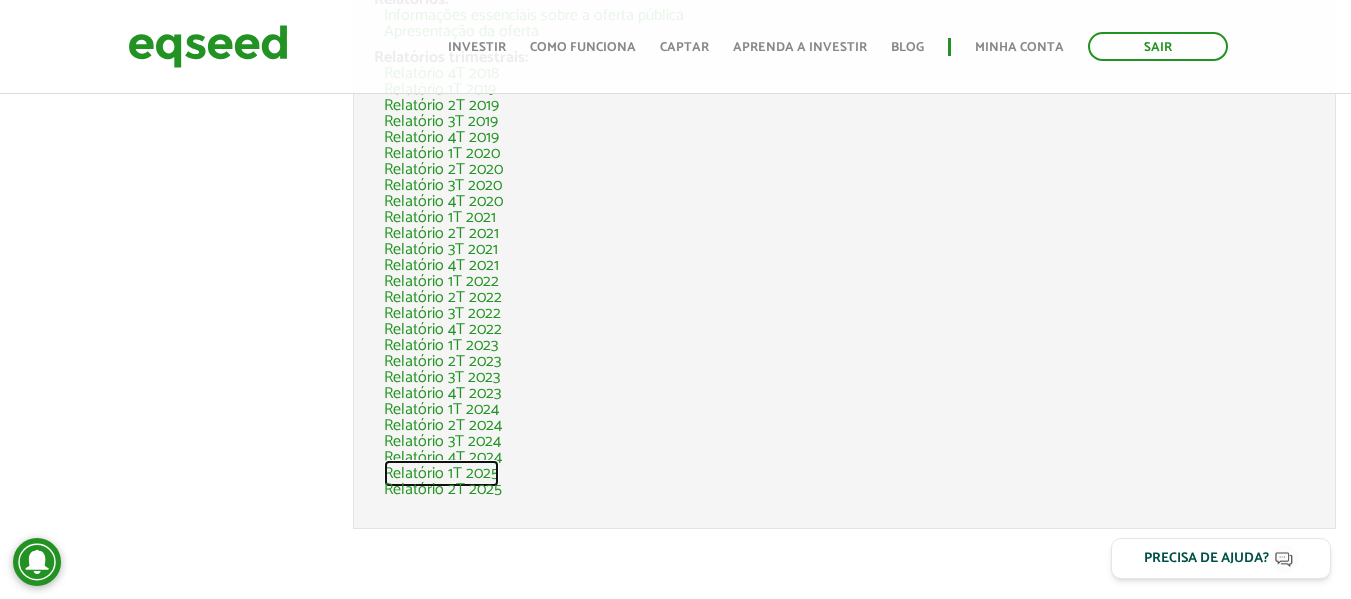 click on "Relatório 1T 2025" at bounding box center (441, 474) 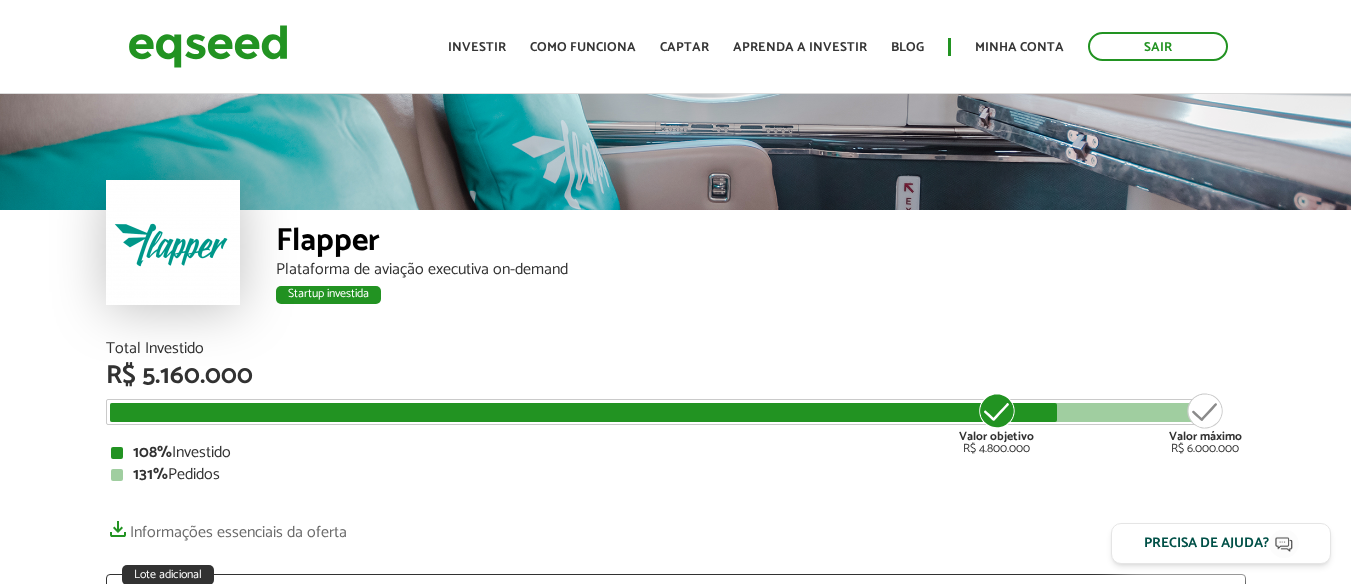 scroll, scrollTop: 0, scrollLeft: 0, axis: both 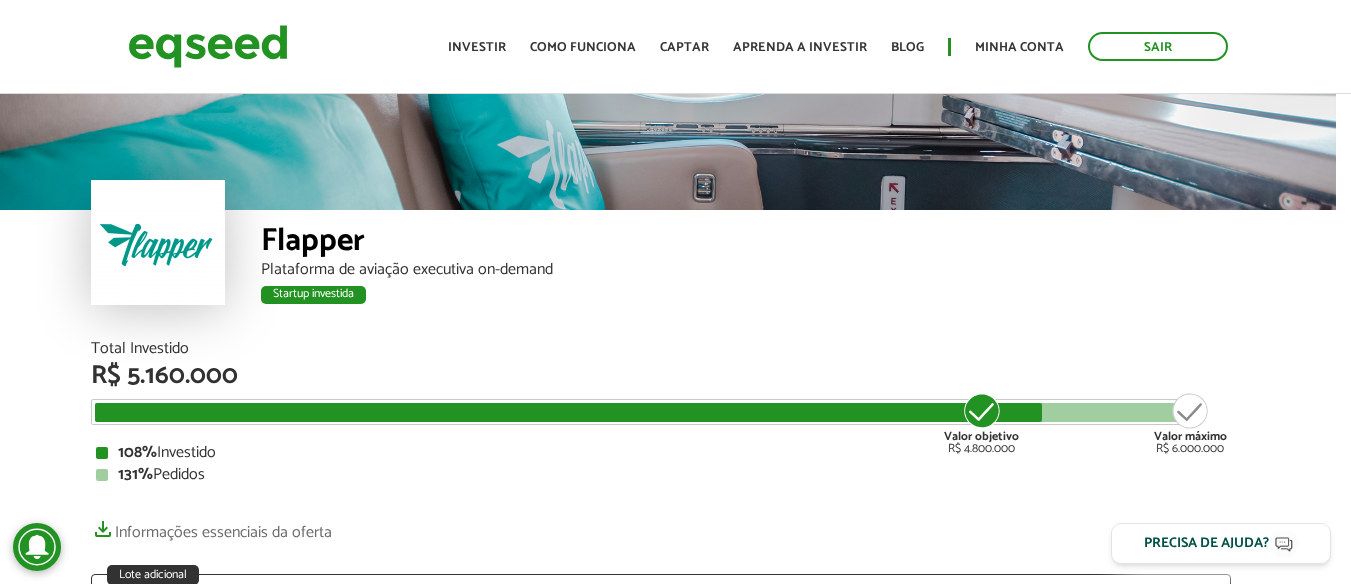 drag, startPoint x: 0, startPoint y: 0, endPoint x: 1365, endPoint y: 378, distance: 1416.3718 